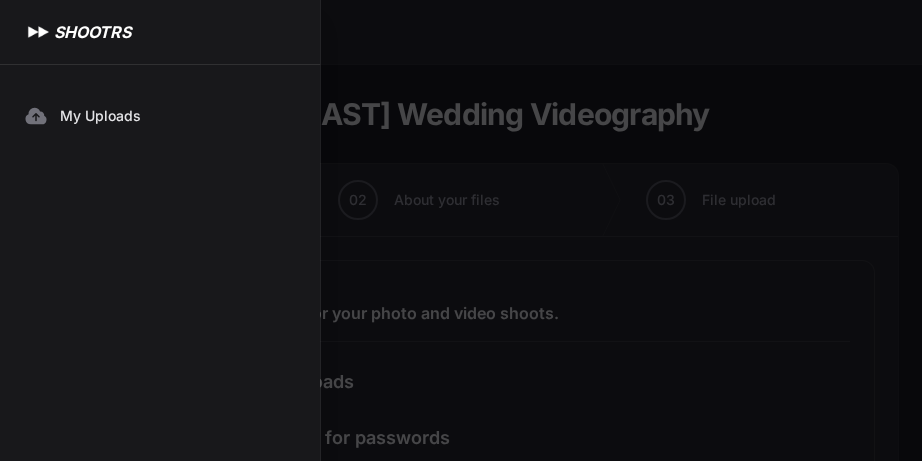 scroll, scrollTop: 0, scrollLeft: 0, axis: both 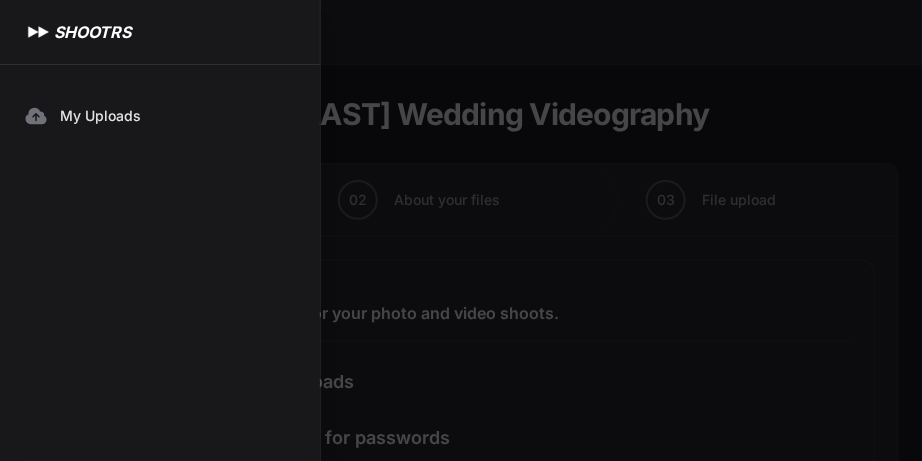 click on "My Uploads" at bounding box center [170, 116] 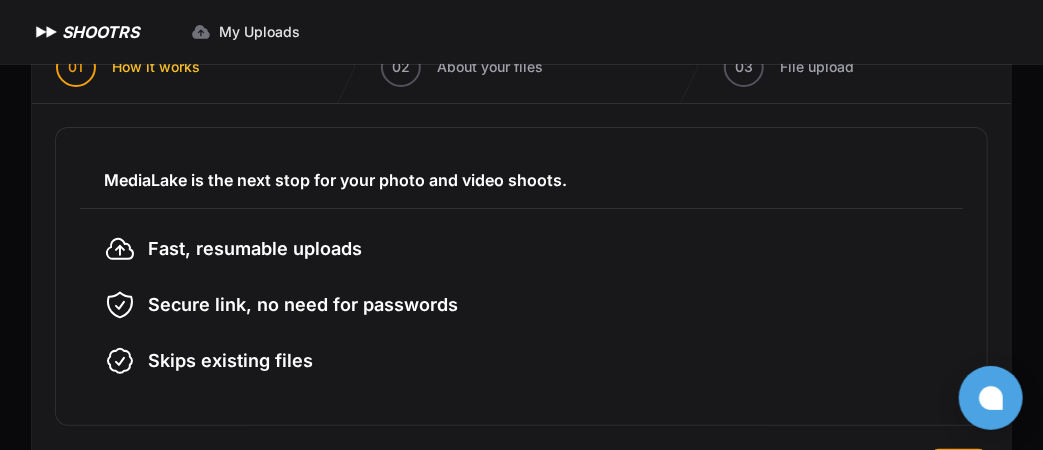 scroll, scrollTop: 200, scrollLeft: 0, axis: vertical 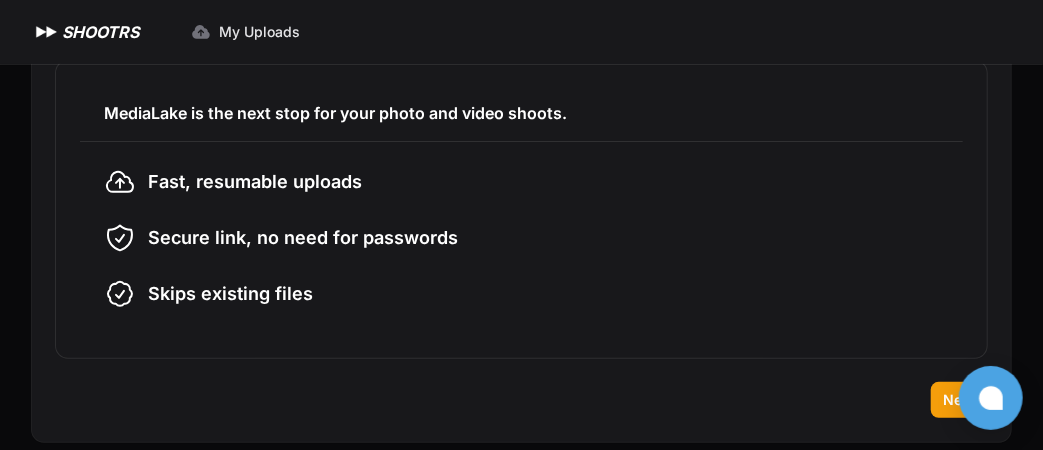click on "Next" at bounding box center [959, 400] 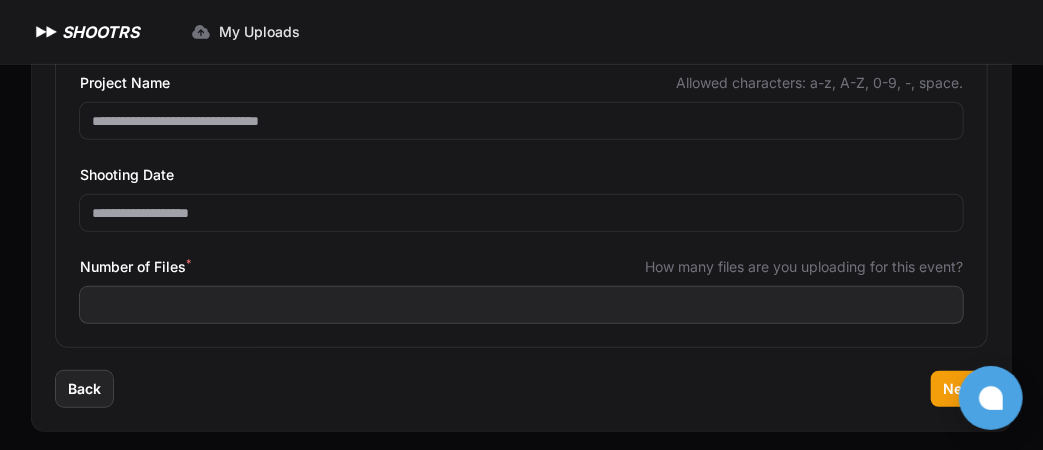 scroll, scrollTop: 364, scrollLeft: 0, axis: vertical 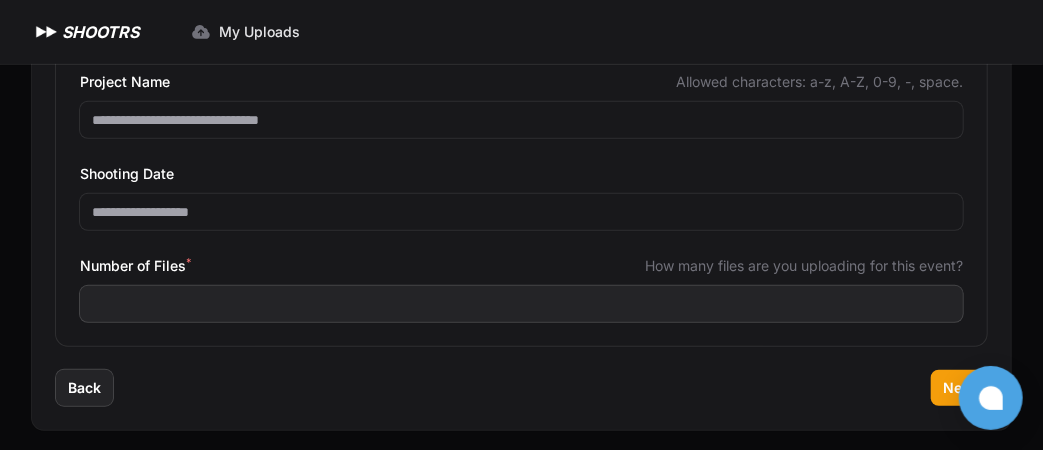 click on "Next" at bounding box center (959, 388) 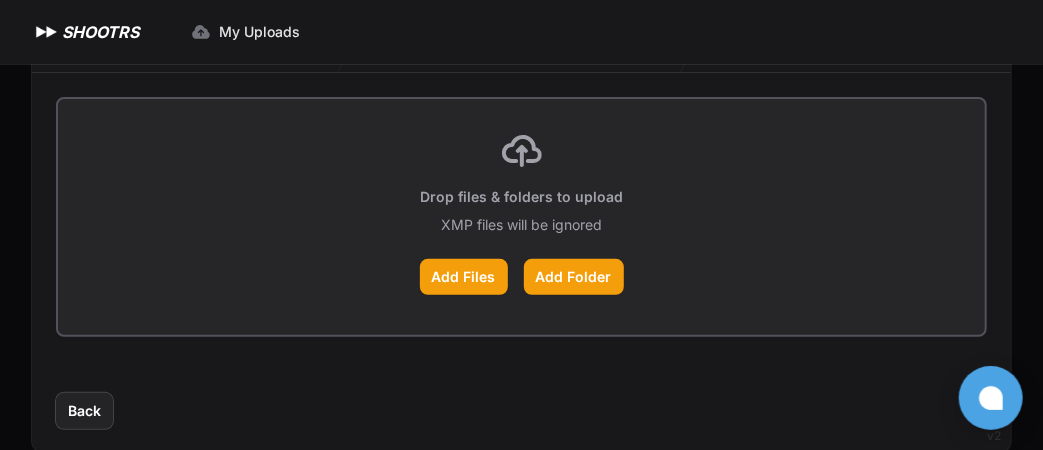 click on "Add Files" at bounding box center [464, 277] 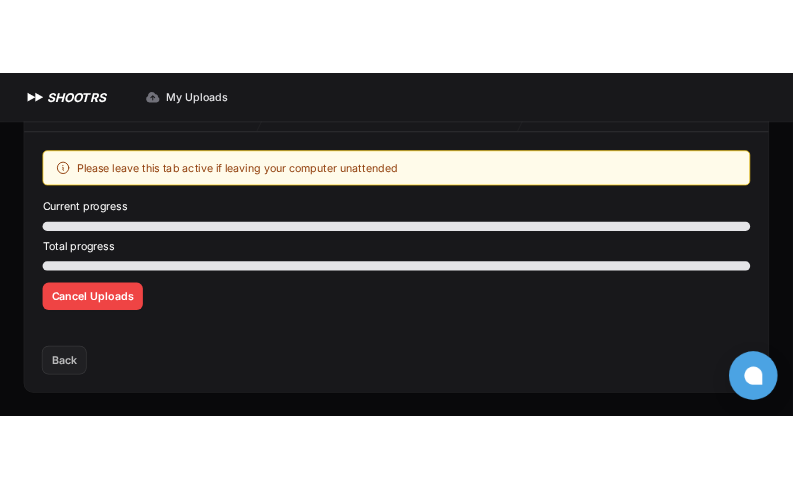 scroll, scrollTop: 164, scrollLeft: 0, axis: vertical 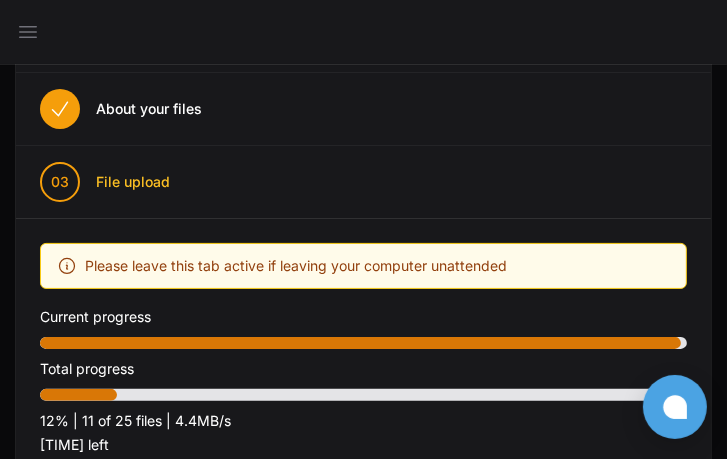 click on "Expand sidebar
Collapse sidebar
SHOOTRS
SHOOTRS
My Uploads" at bounding box center [363, 32] 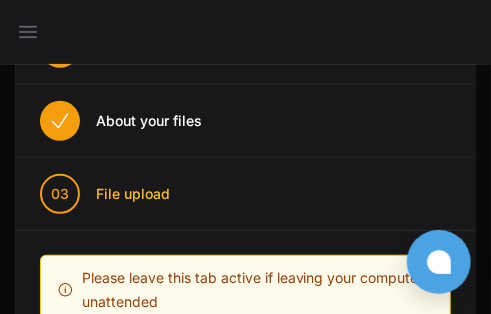 click on "03
File upload" at bounding box center (245, 193) 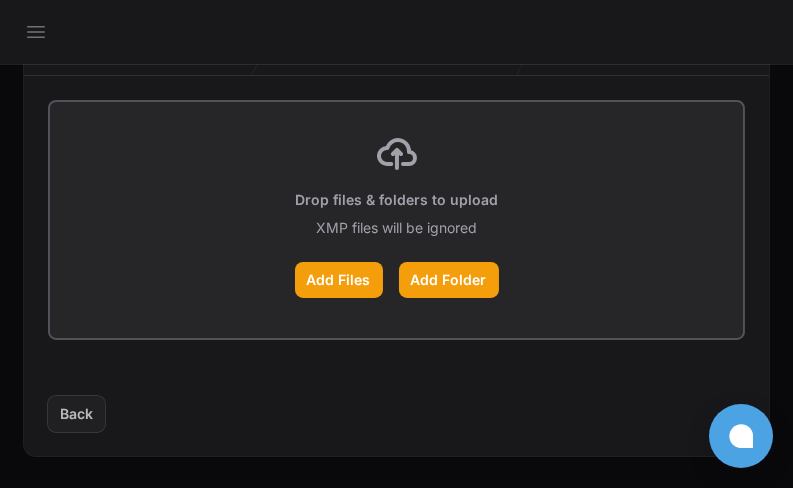 scroll, scrollTop: 159, scrollLeft: 0, axis: vertical 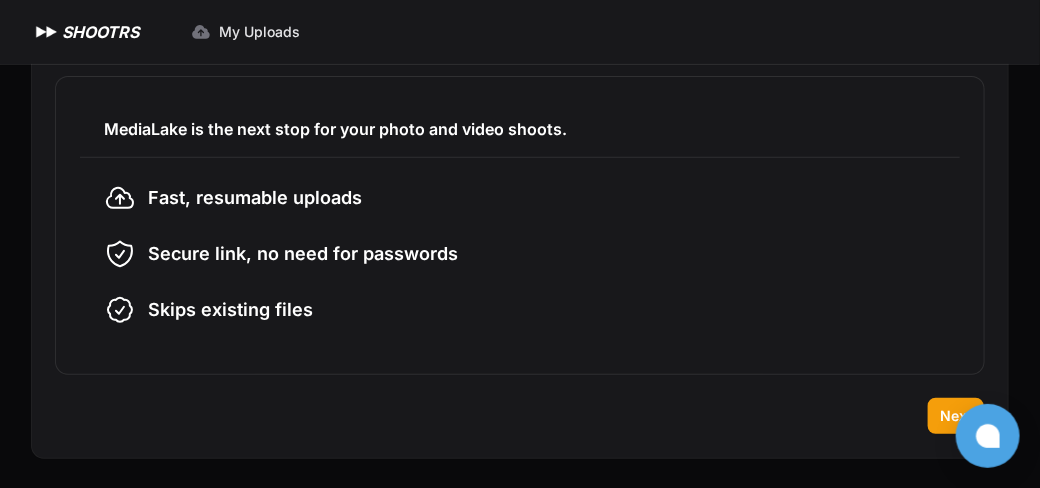 click on "Next" at bounding box center (956, 416) 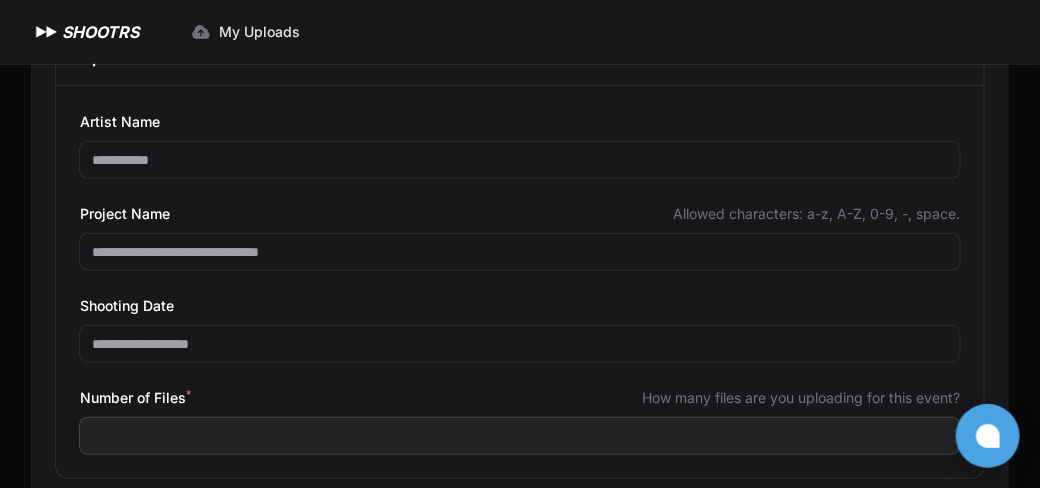 scroll, scrollTop: 336, scrollLeft: 0, axis: vertical 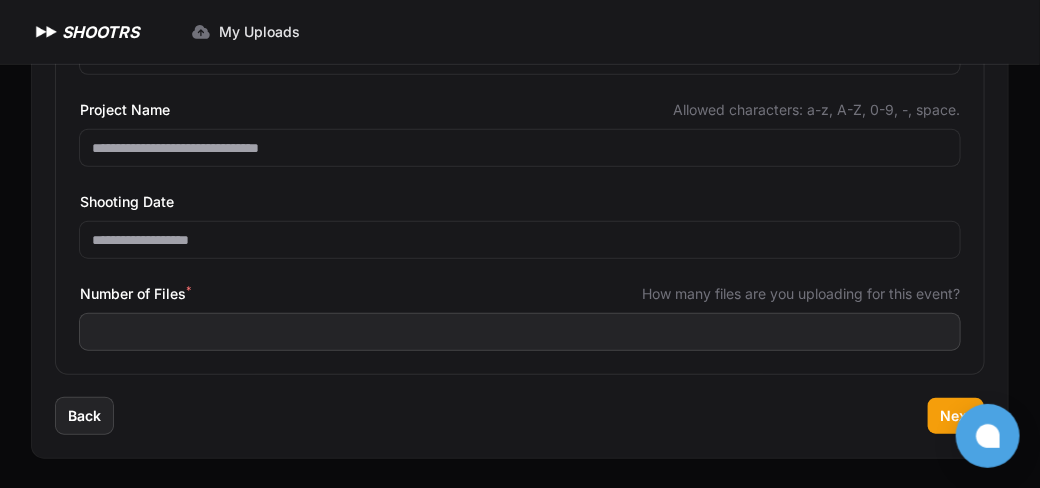click on "Next" at bounding box center [956, 416] 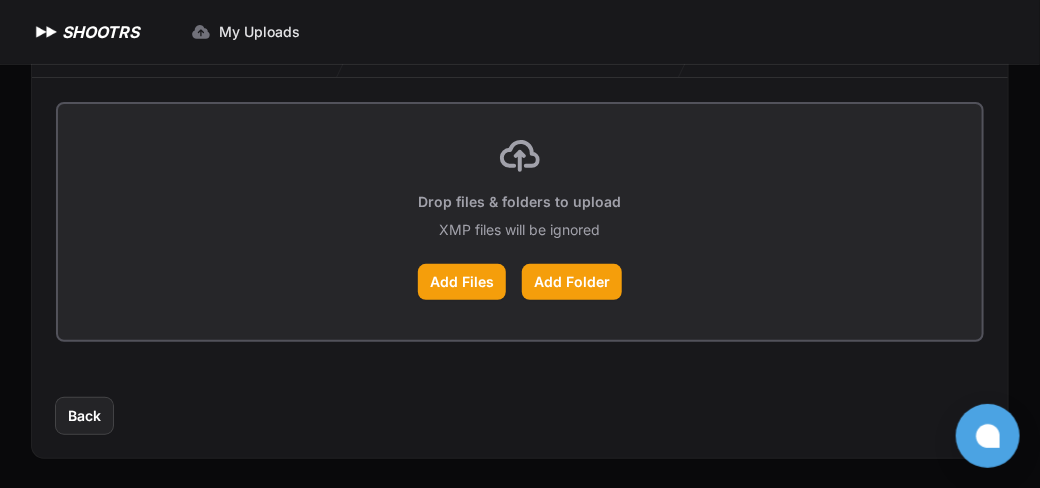 click on "Add Folder" at bounding box center (572, 282) 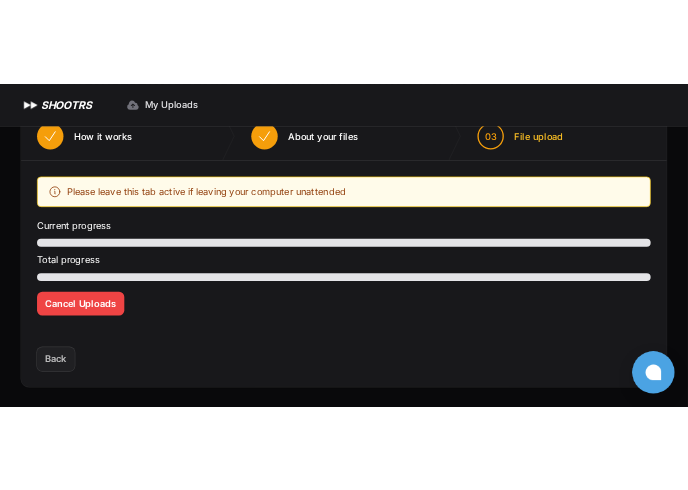 scroll, scrollTop: 159, scrollLeft: 0, axis: vertical 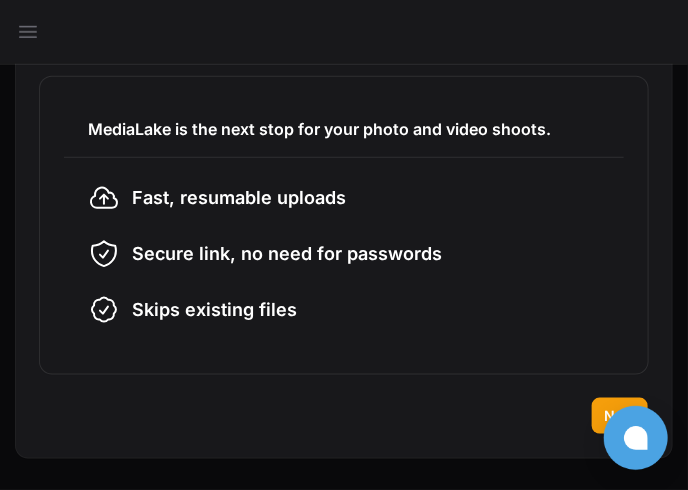 click on "Next" at bounding box center [620, 416] 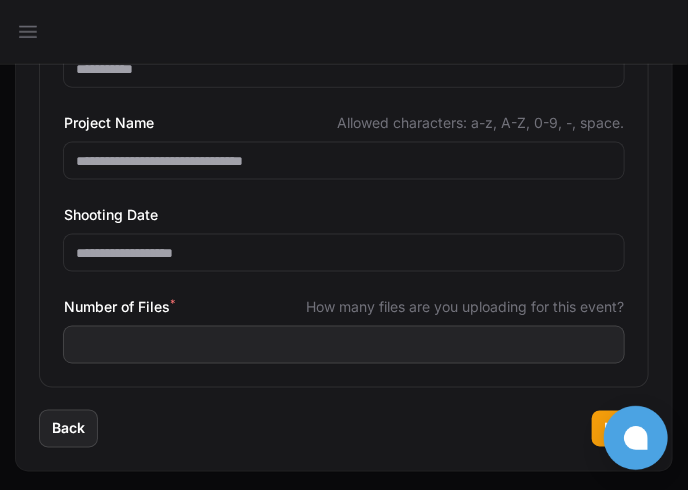 scroll, scrollTop: 472, scrollLeft: 0, axis: vertical 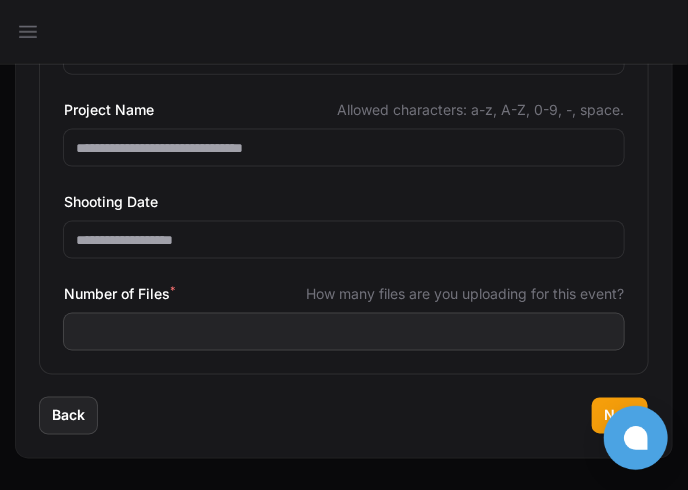 click on "Next" at bounding box center (620, 416) 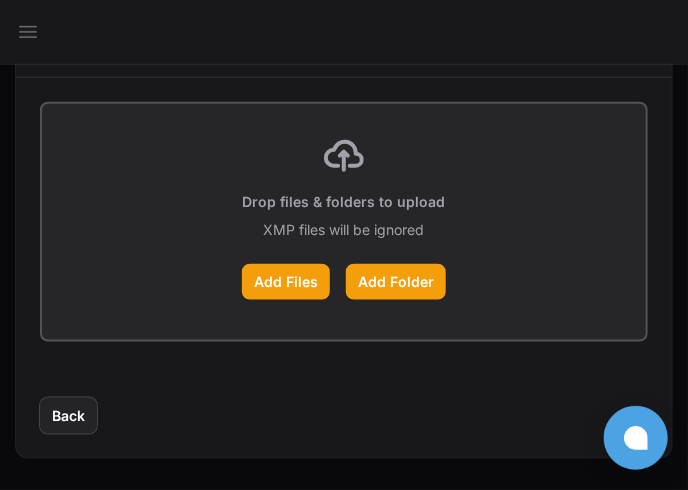 click on "Add Folder" at bounding box center (396, 282) 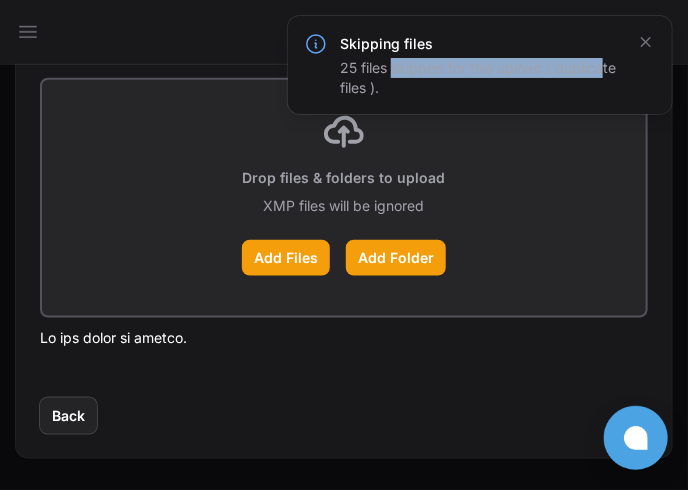 drag, startPoint x: 368, startPoint y: 67, endPoint x: 571, endPoint y: 77, distance: 203.24615 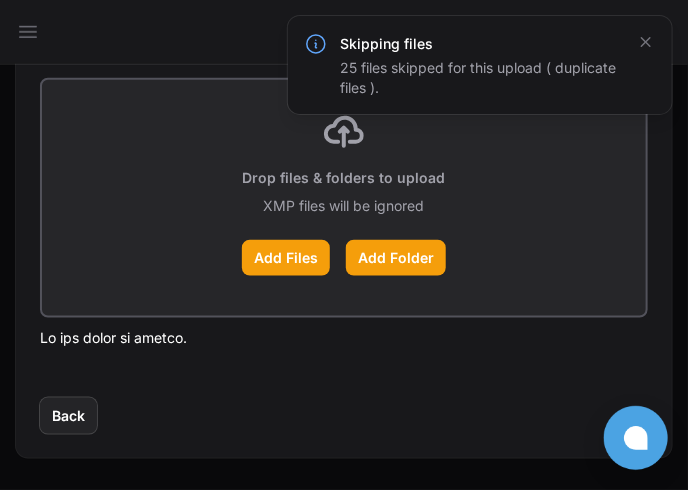 click on "25 files skipped for this upload ( duplicate files )." at bounding box center [482, 78] 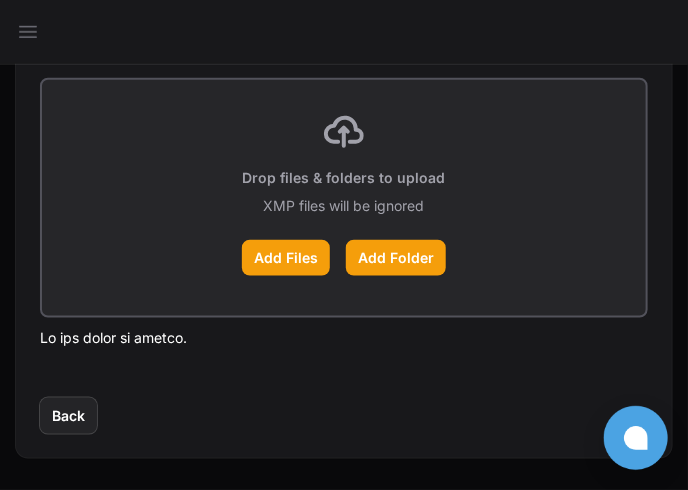 click on "Add Folder" at bounding box center [396, 258] 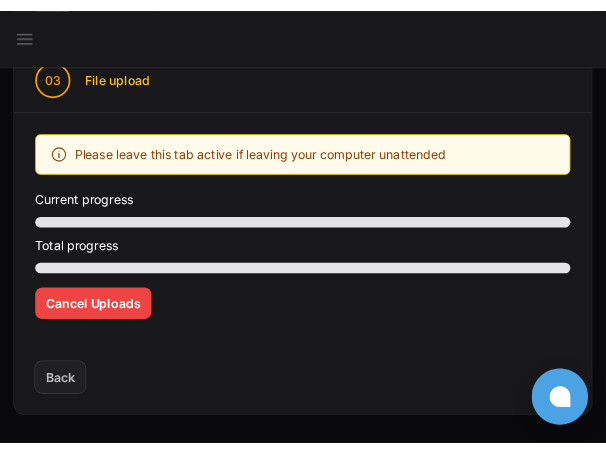 scroll, scrollTop: 338, scrollLeft: 0, axis: vertical 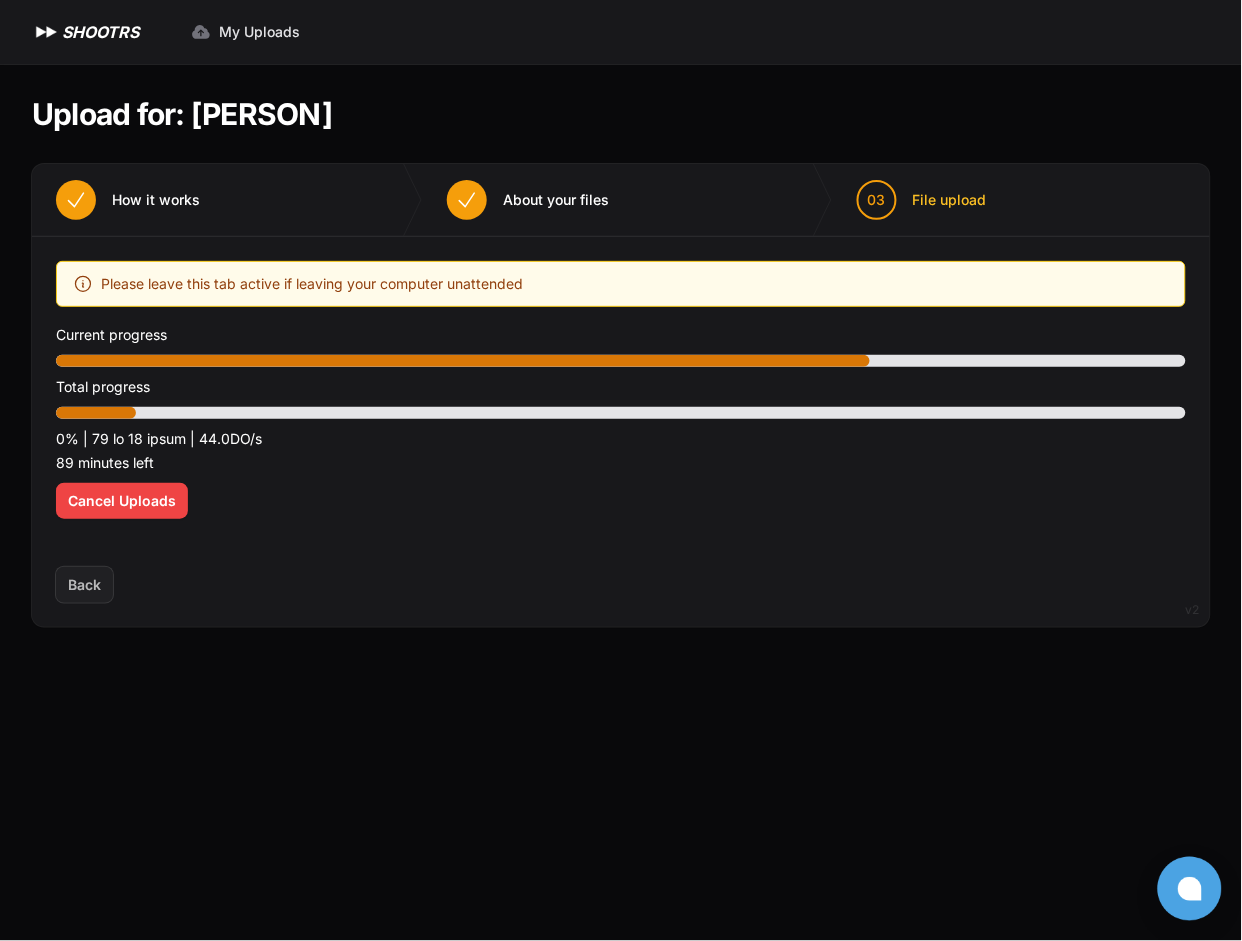 click on "Upload for: [PERSON]
01
How it works" at bounding box center (621, 502) 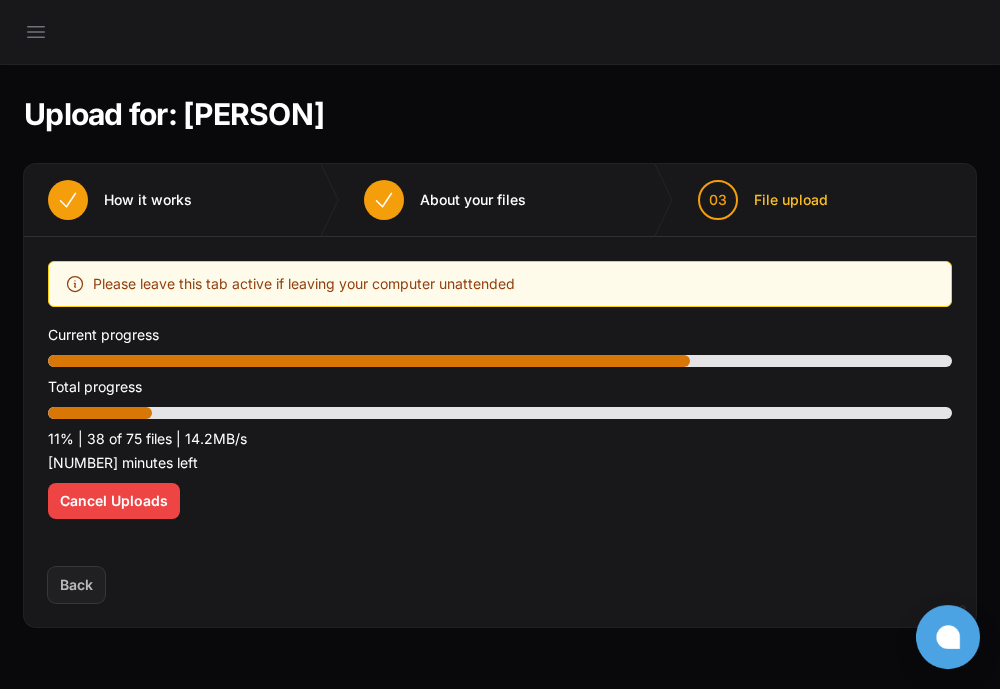 click on "Optimize your upload experience
We recommend
Google Chrome
for fast and reliable uploads
Dismiss
Please leave this tab active if leaving your computer unattended
Drop files & folders to upload
XMP files will be ignored
Add Files" at bounding box center [500, 402] 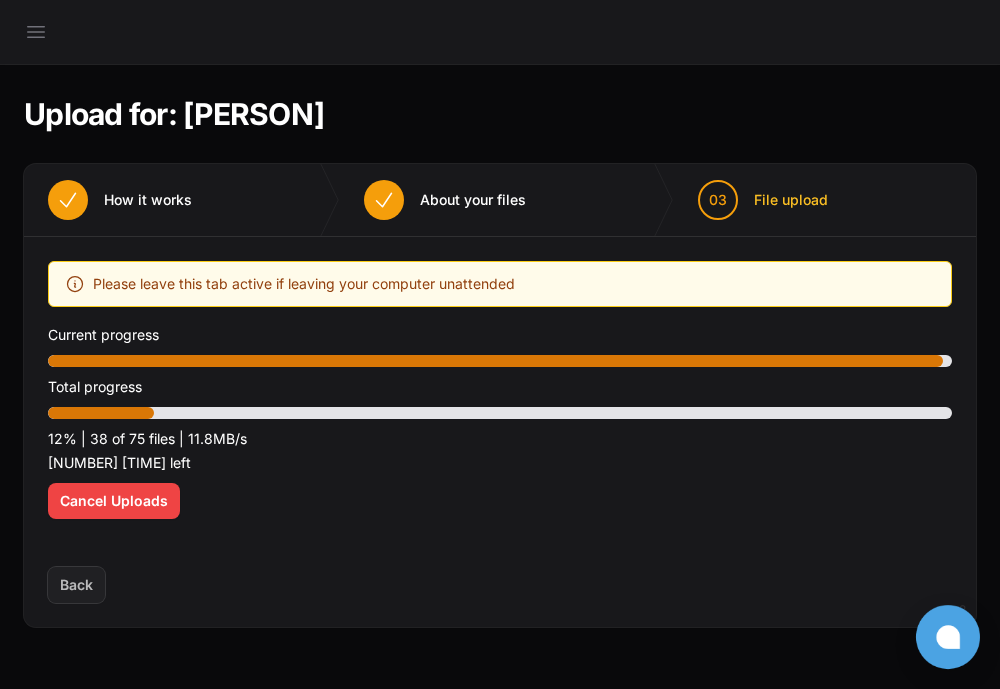 click on "Upload placeholder
Optimize your upload experience
We recommend
Google Chrome
for fast and reliable uploads
Dismiss
Please leave this tab active if leaving your computer unattended
Drop files & folders to upload" at bounding box center [500, 402] 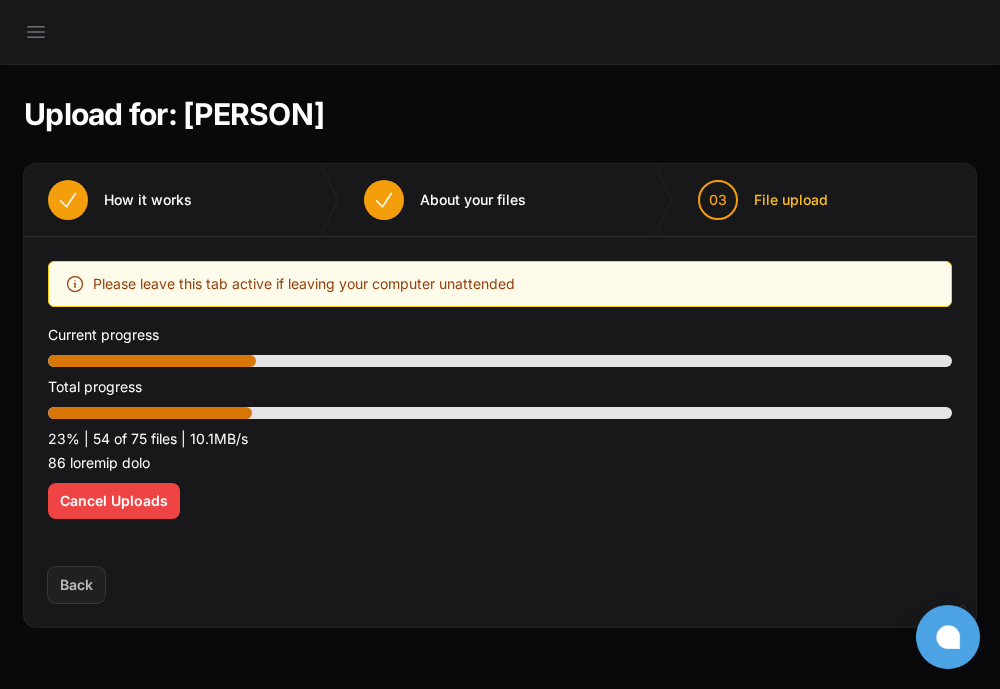 click on "Optimize your upload experience
We recommend
Google Chrome
for fast and reliable uploads
Dismiss
Please leave this tab active if leaving your computer unattended
Drop files & folders to upload
XMP files will be ignored
Add Files" at bounding box center [500, 402] 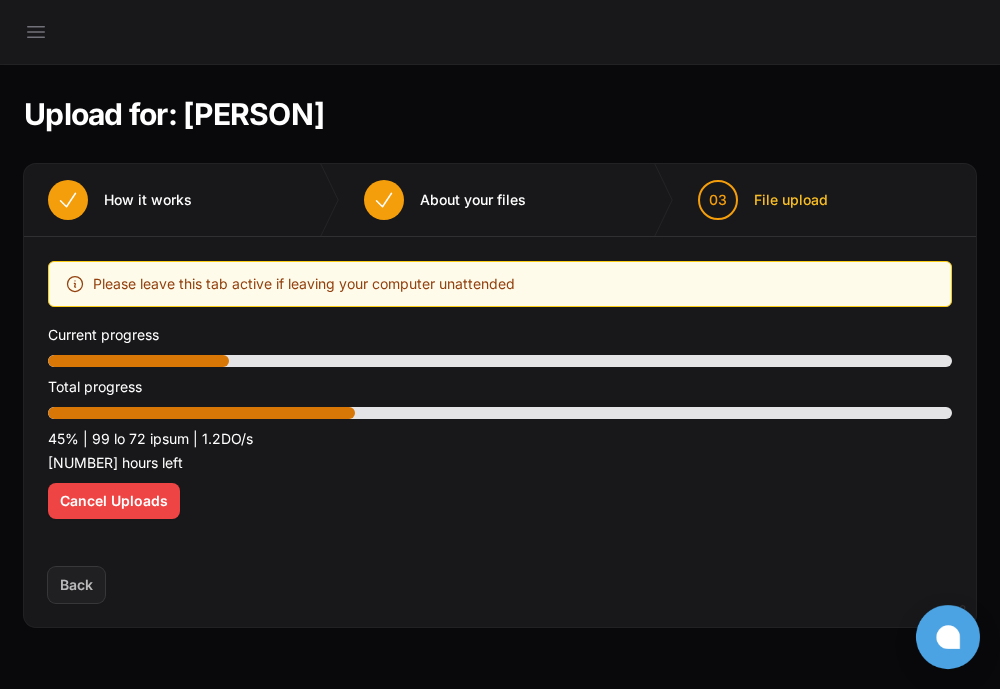 click on "Optimize your upload experience
We recommend
Google Chrome
for fast and reliable uploads
Dismiss
Please leave this tab active if leaving your computer unattended
Drop files & folders to upload
XMP files will be ignored
Add Files" at bounding box center [500, 402] 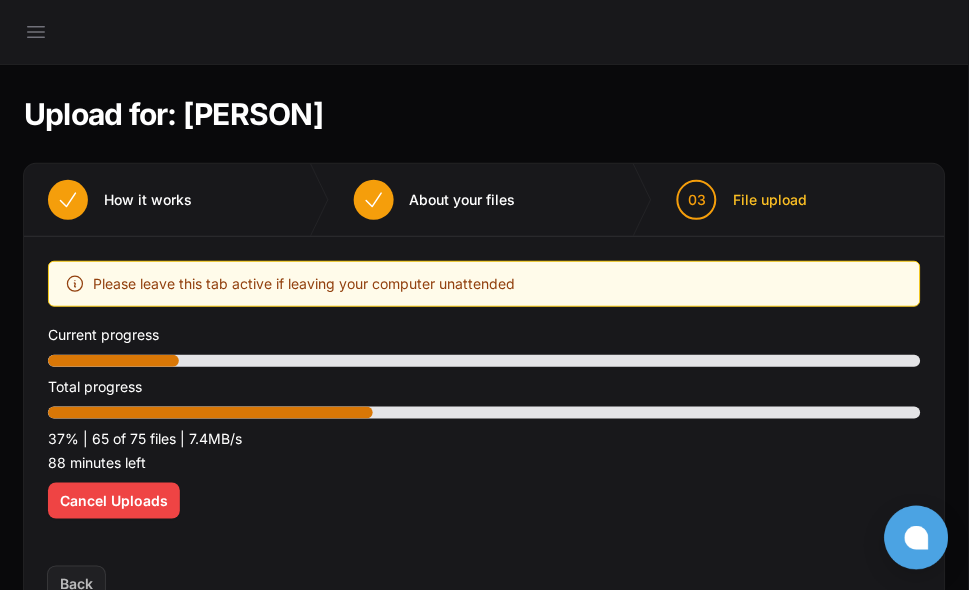 click on "Upload placeholder
Optimize your upload experience
We recommend
Google Chrome
for fast and reliable uploads
Dismiss
Please leave this tab active if leaving your computer unattended
Drop files & folders to upload" at bounding box center [484, 402] 